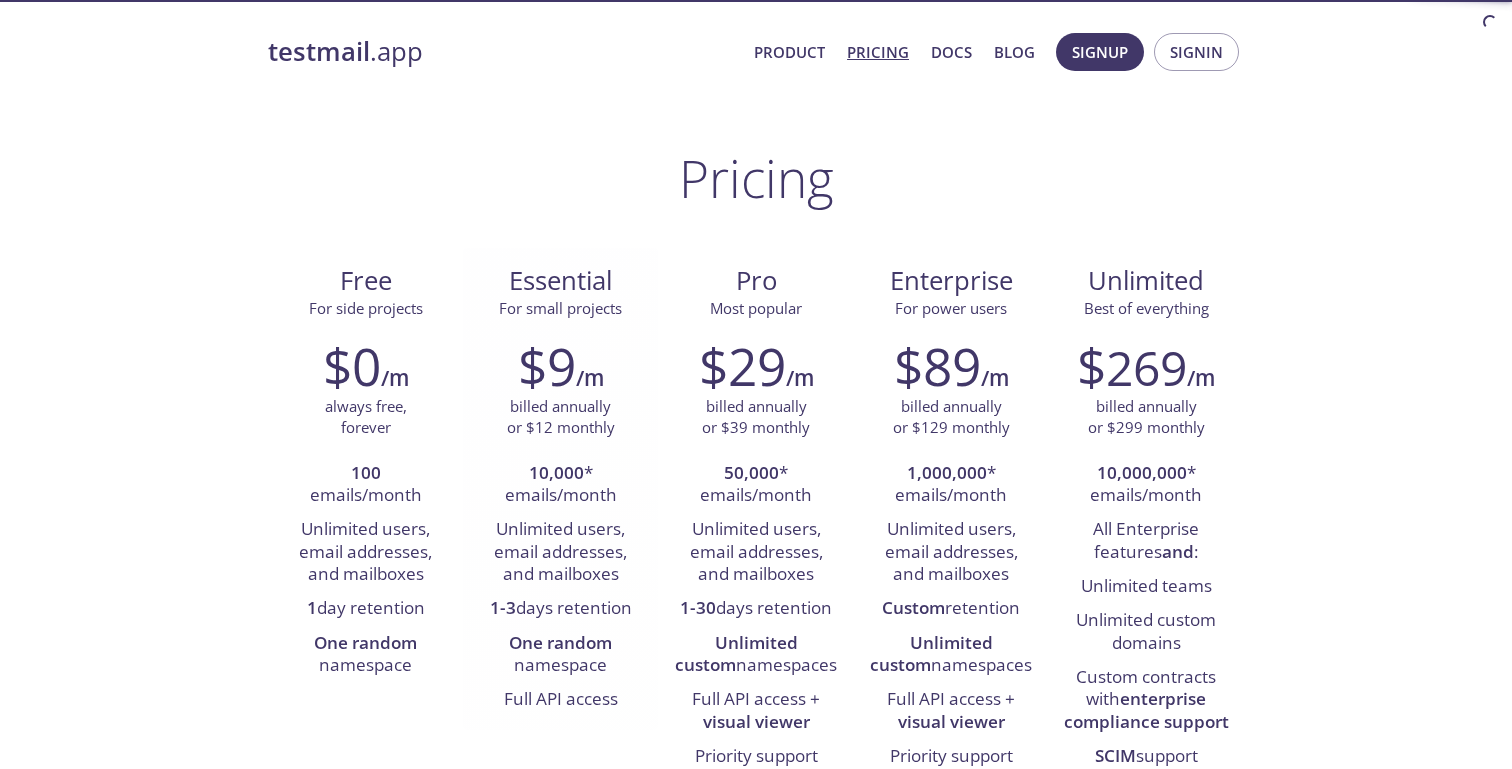 scroll, scrollTop: 0, scrollLeft: 0, axis: both 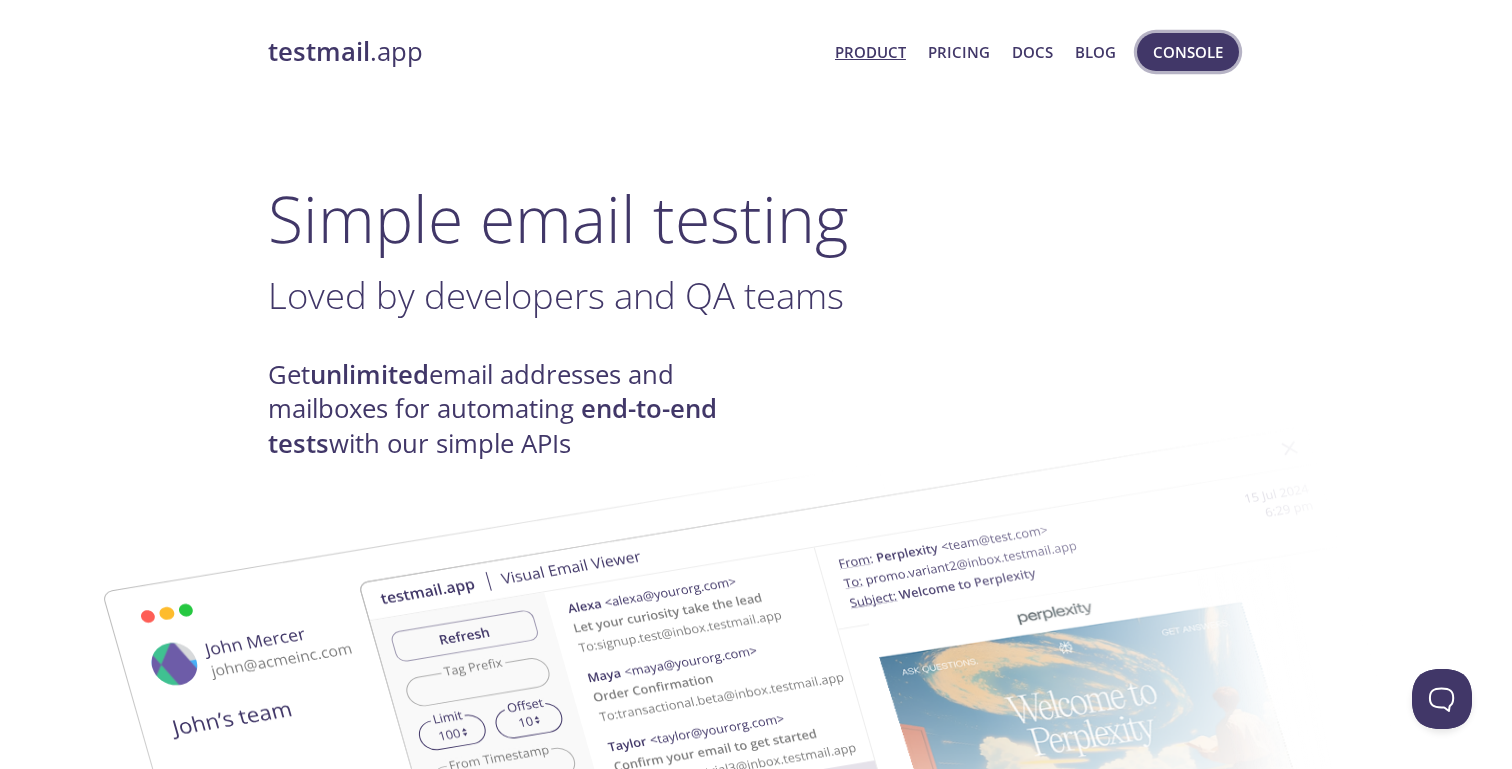 click on "Console" at bounding box center [1188, 52] 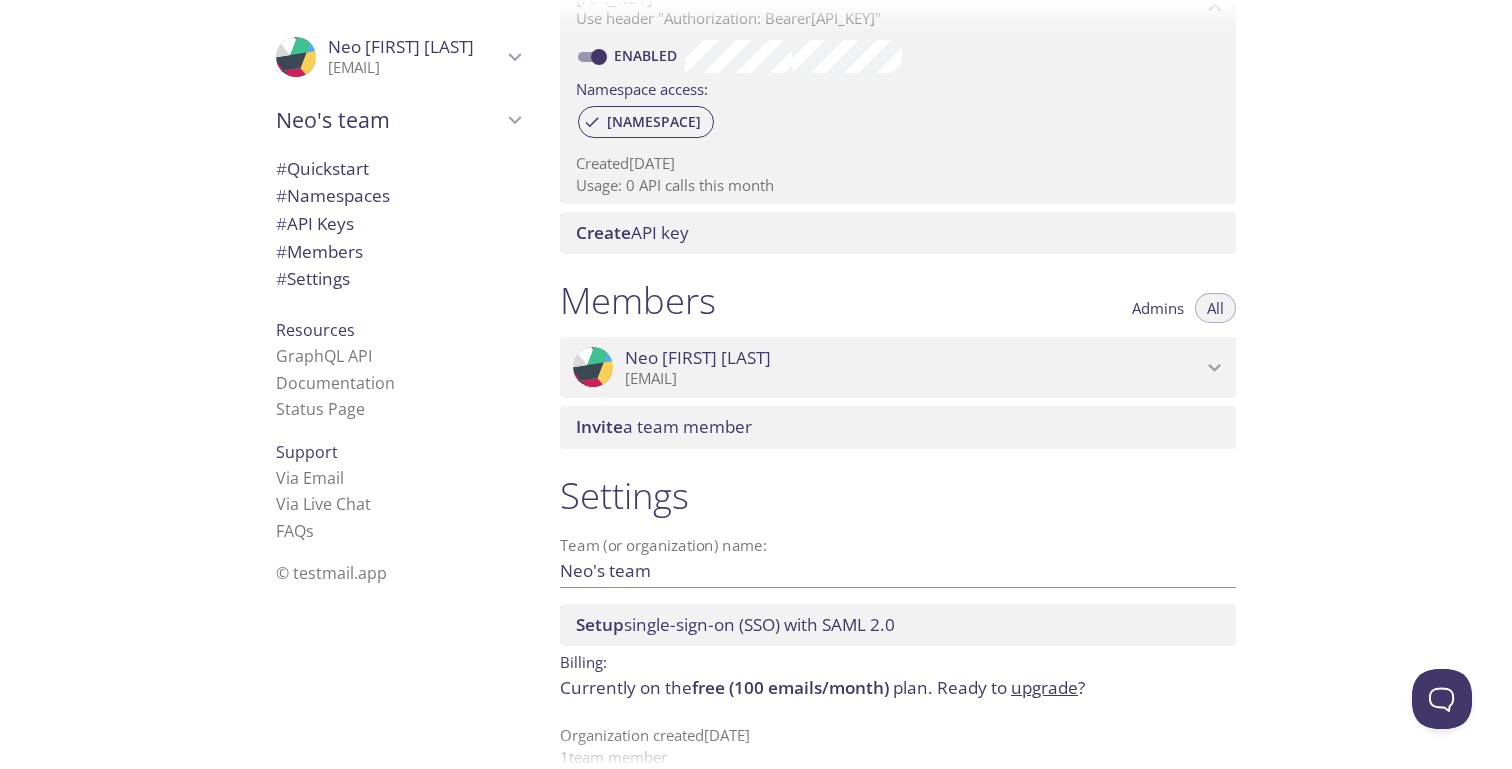 scroll, scrollTop: 653, scrollLeft: 0, axis: vertical 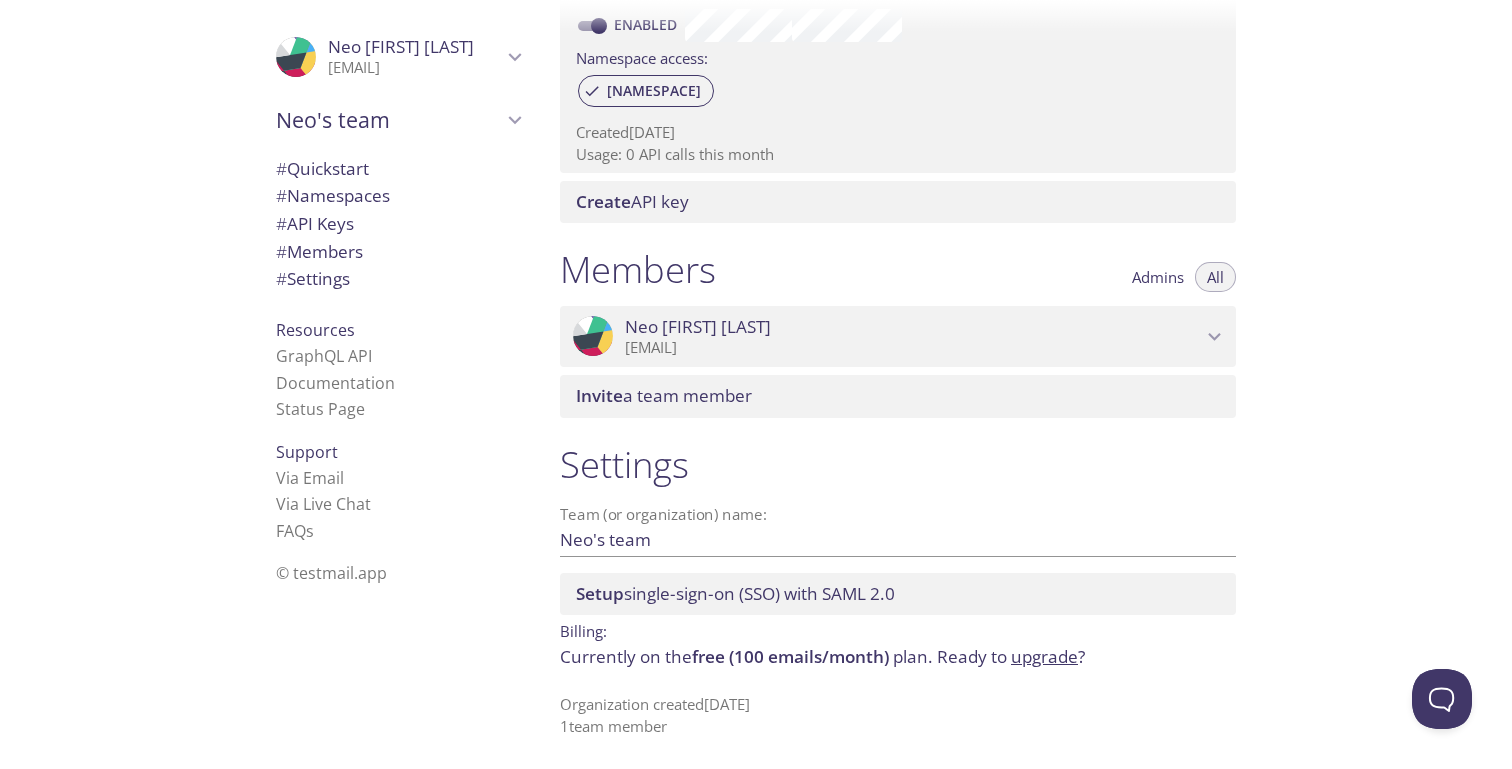 click on "#  API Keys" at bounding box center [398, 224] 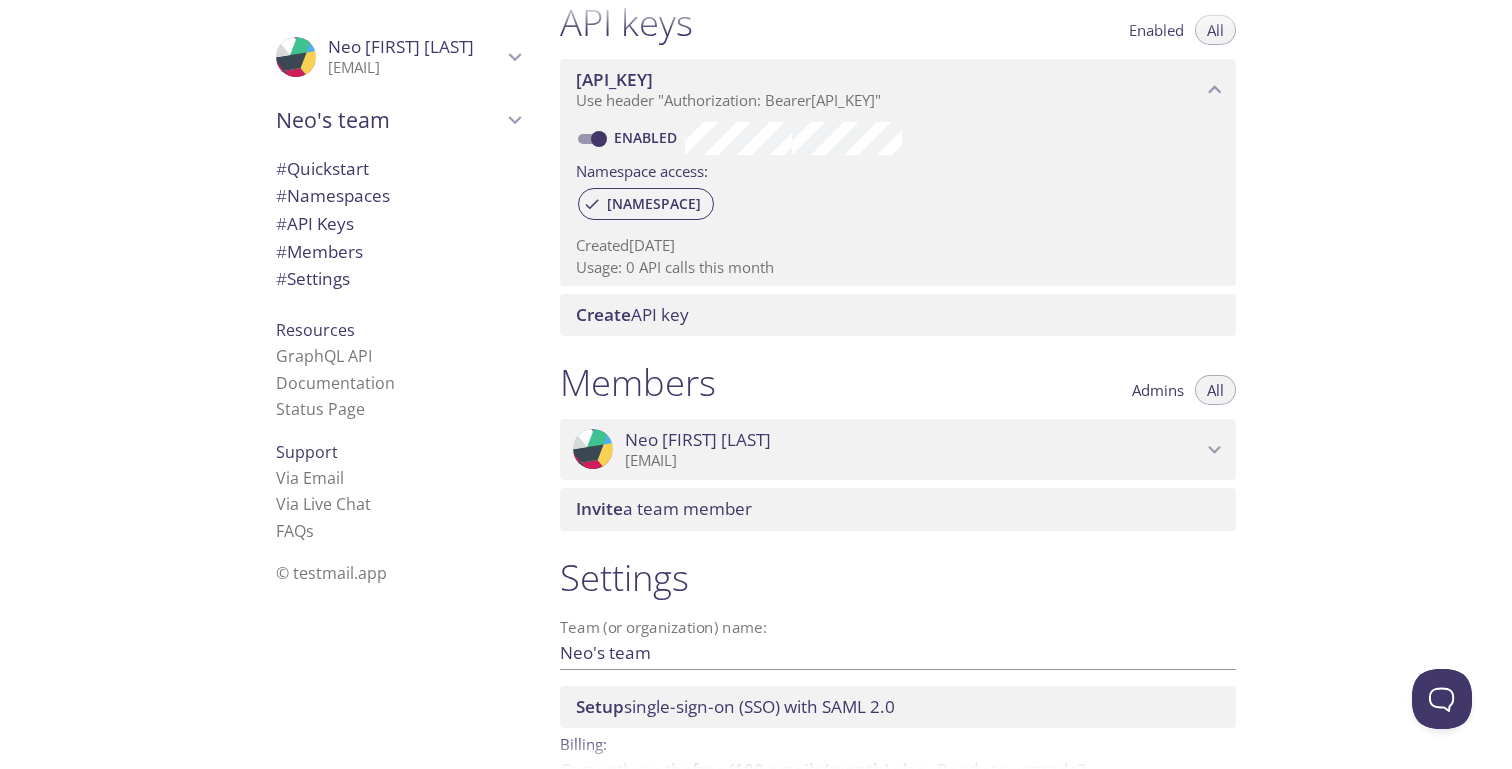 scroll, scrollTop: 653, scrollLeft: 0, axis: vertical 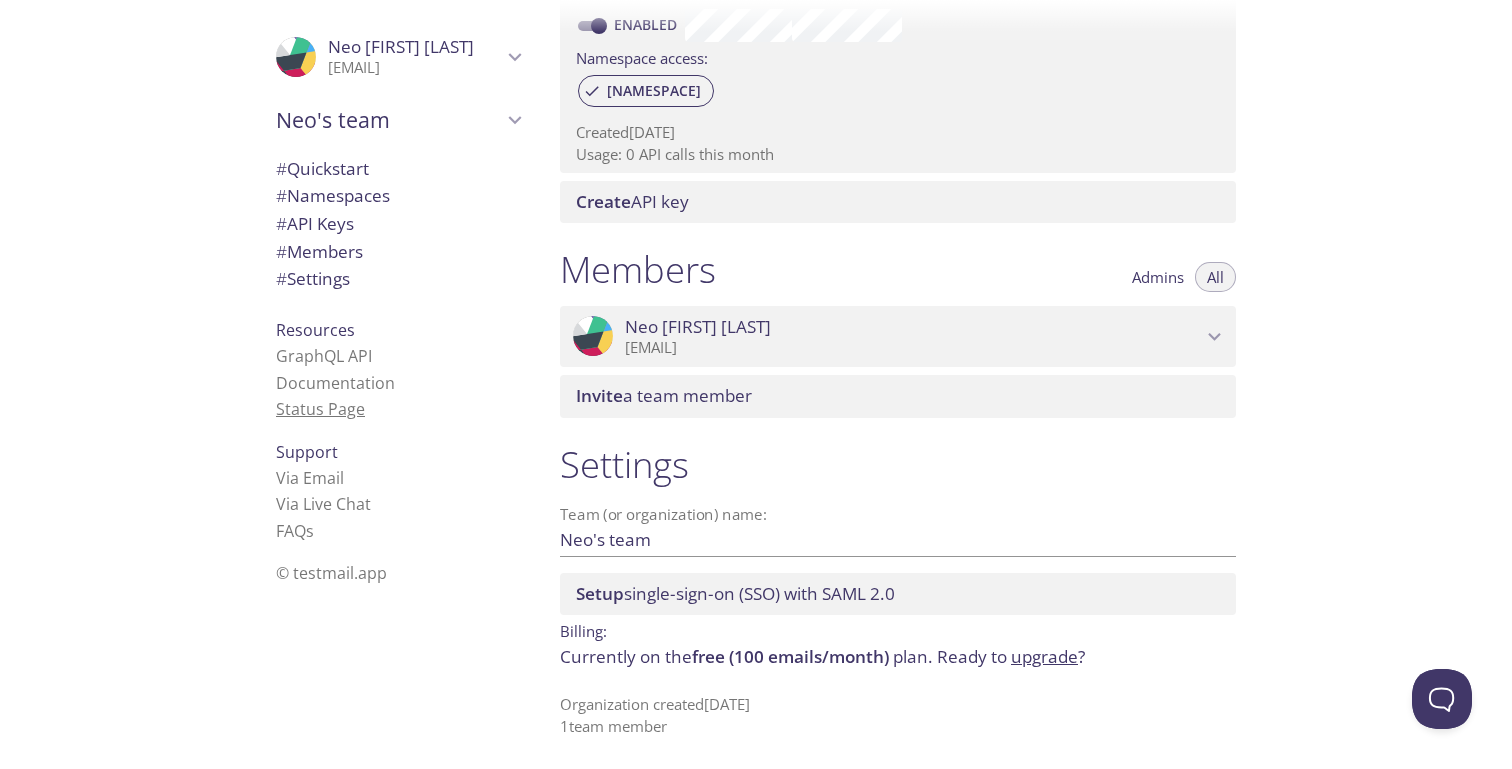 click on "Status Page" at bounding box center (320, 409) 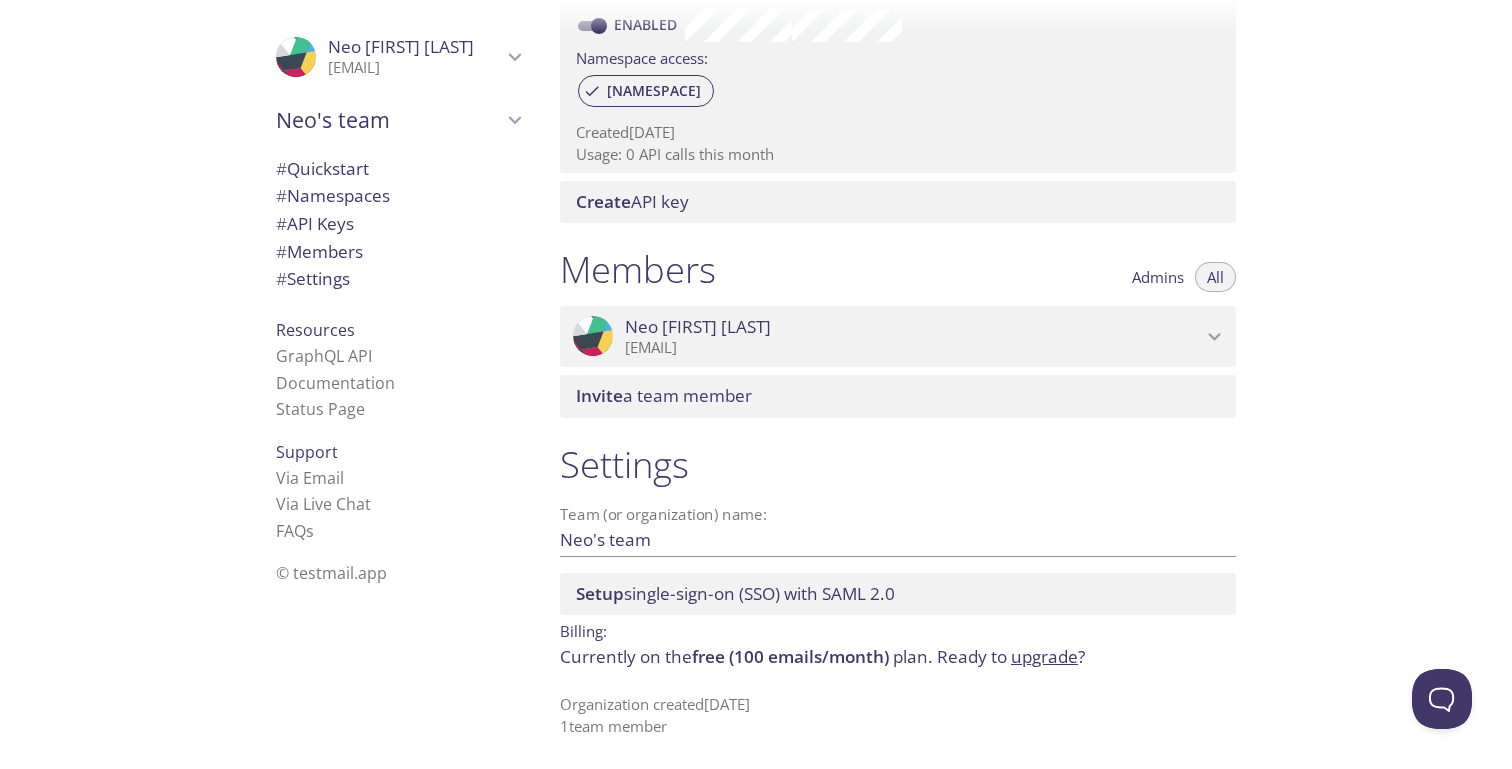 click on "Currently on the  free (100 emails/month)   plan.   Ready to   upgrade ?" at bounding box center [898, 657] 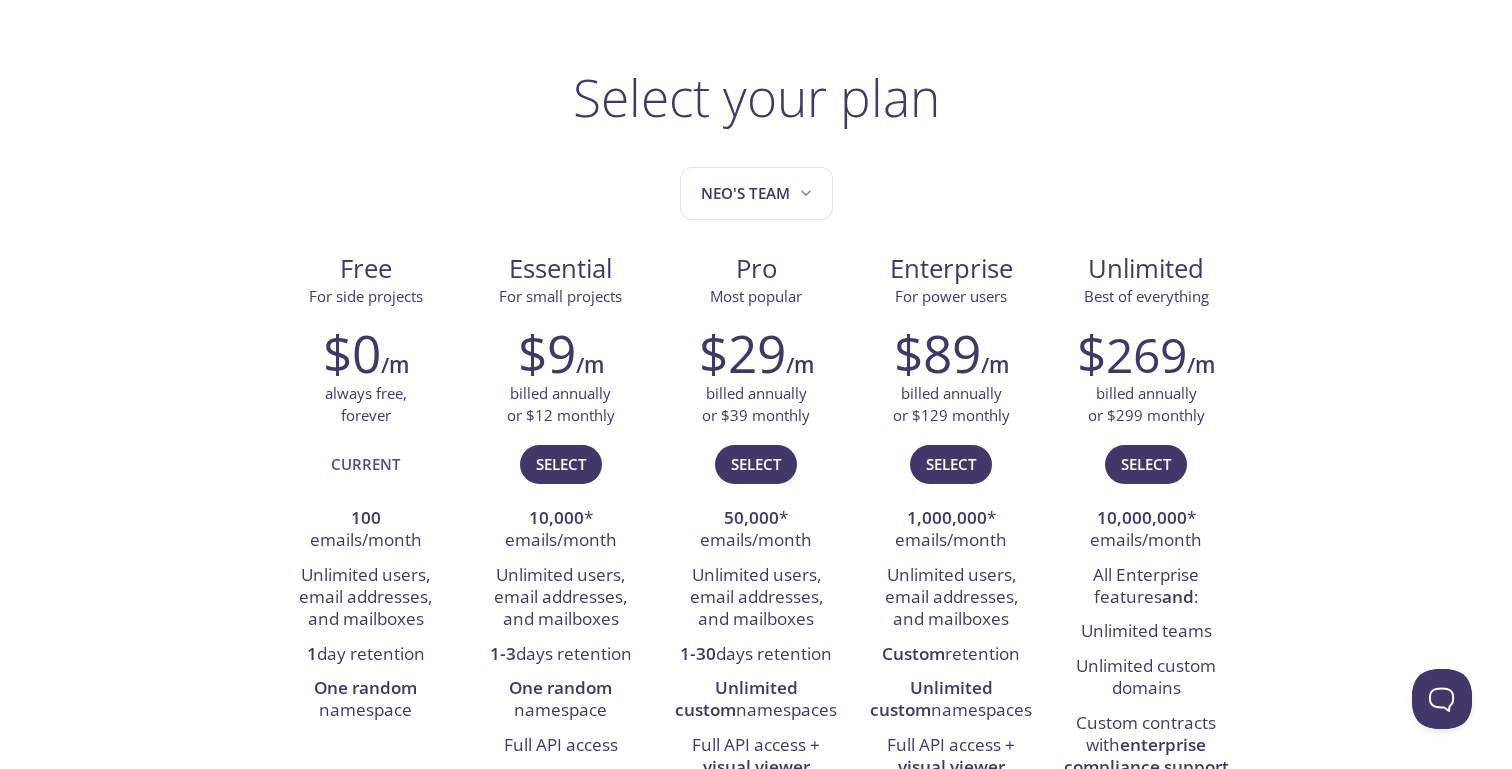 scroll, scrollTop: 116, scrollLeft: 0, axis: vertical 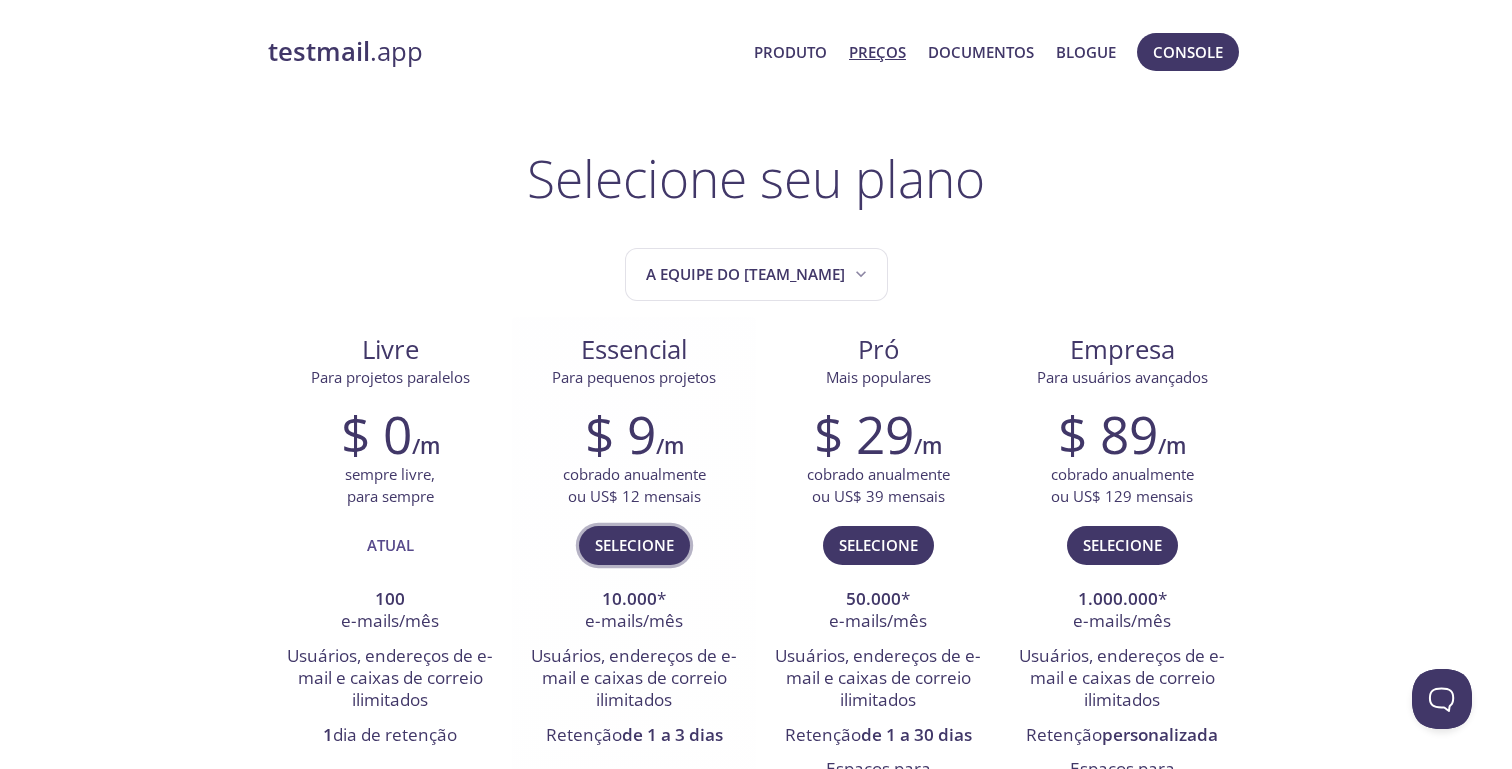 click on "Selecione" at bounding box center (634, 545) 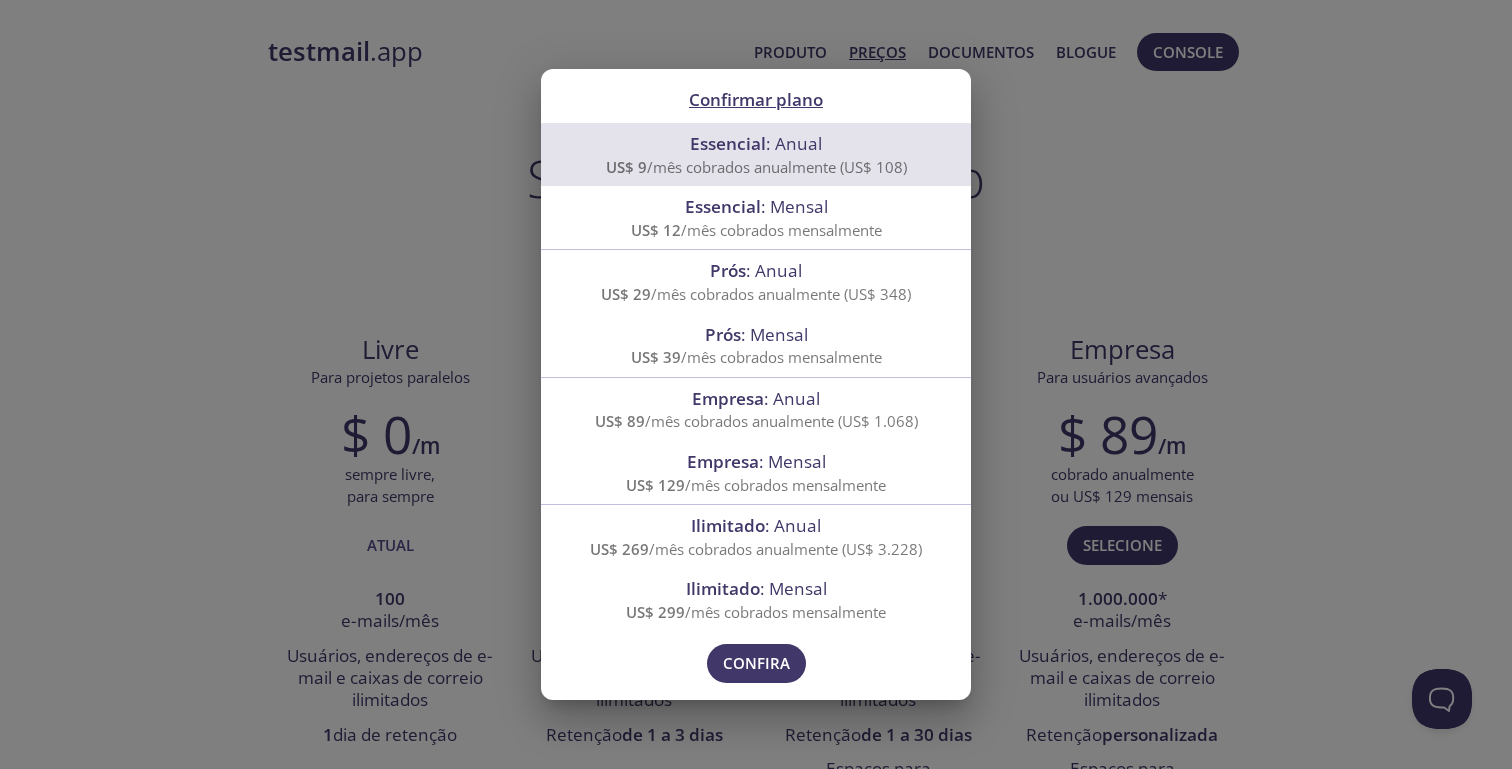 click on ": Anual" at bounding box center [794, 143] 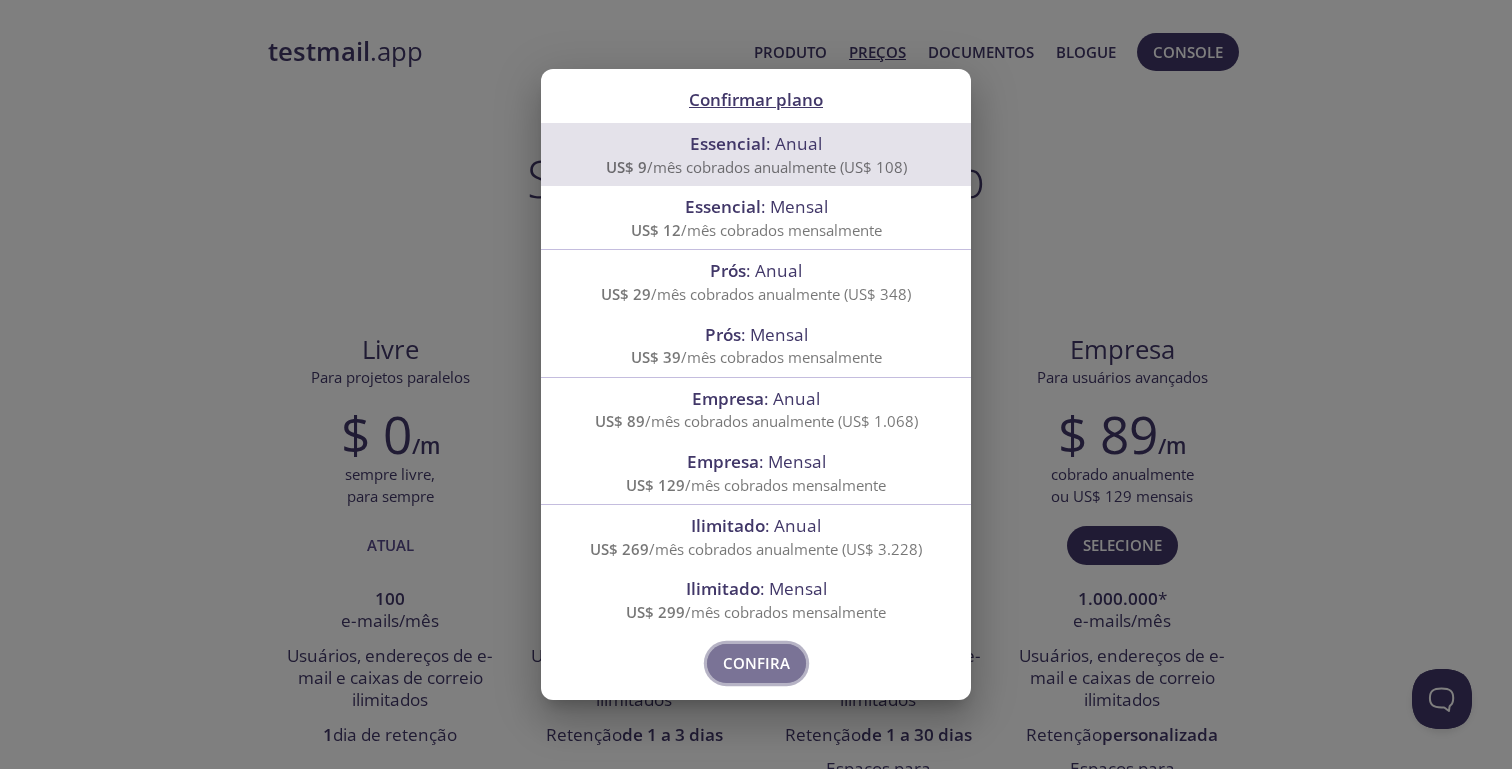click on "Confira" at bounding box center [756, 663] 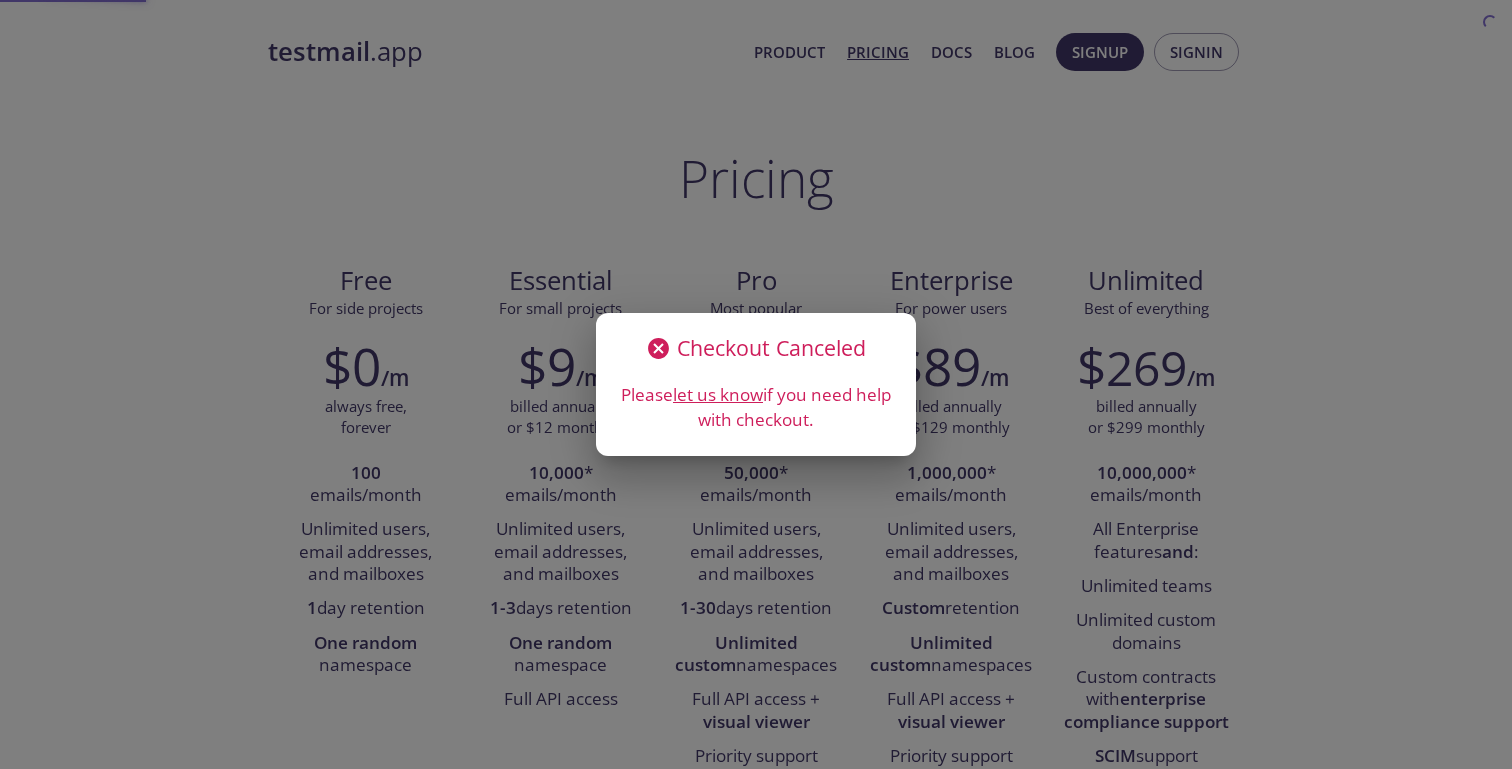 scroll, scrollTop: 0, scrollLeft: 0, axis: both 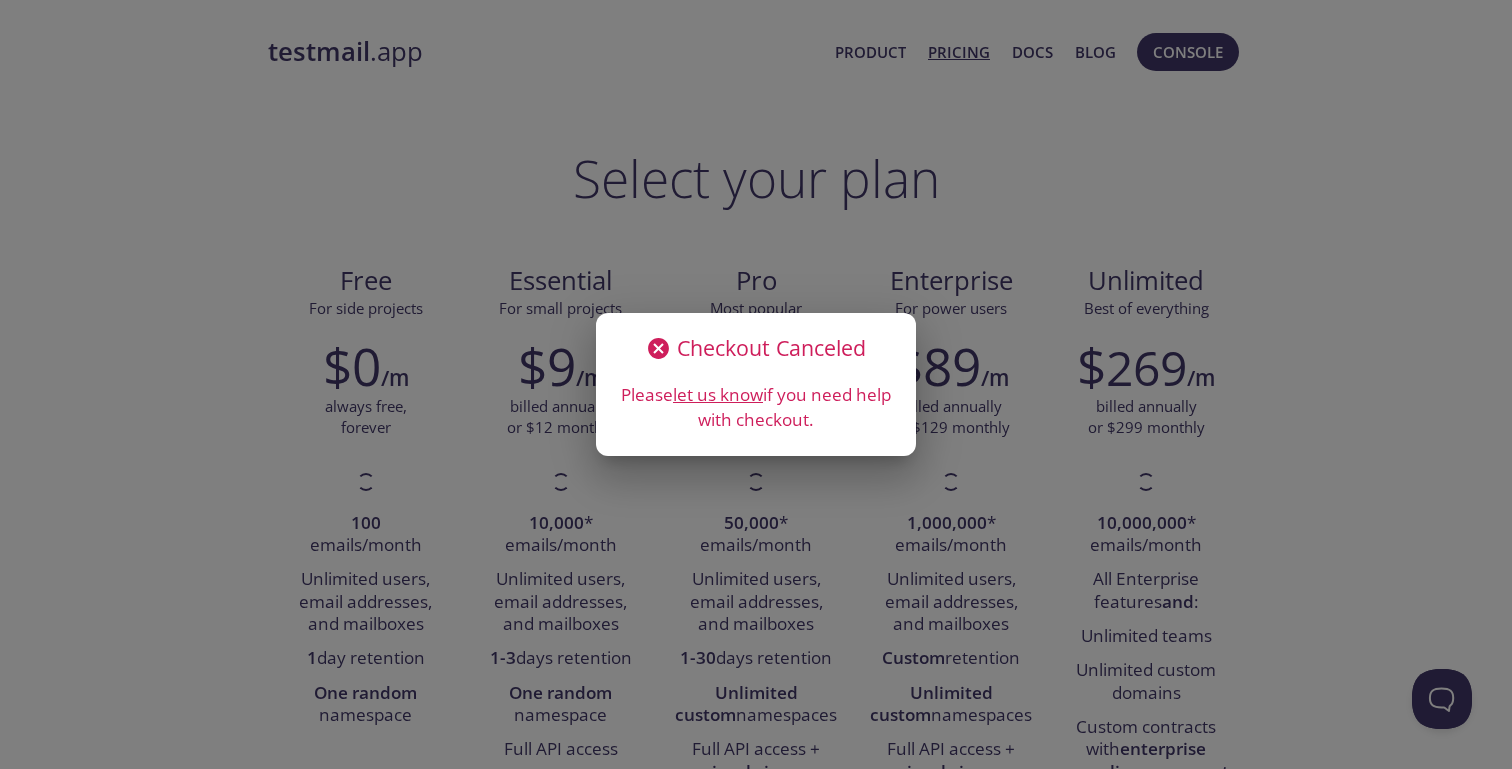 click on "Checkout Canceled Please  let us know  if you need help with checkout." at bounding box center [756, 384] 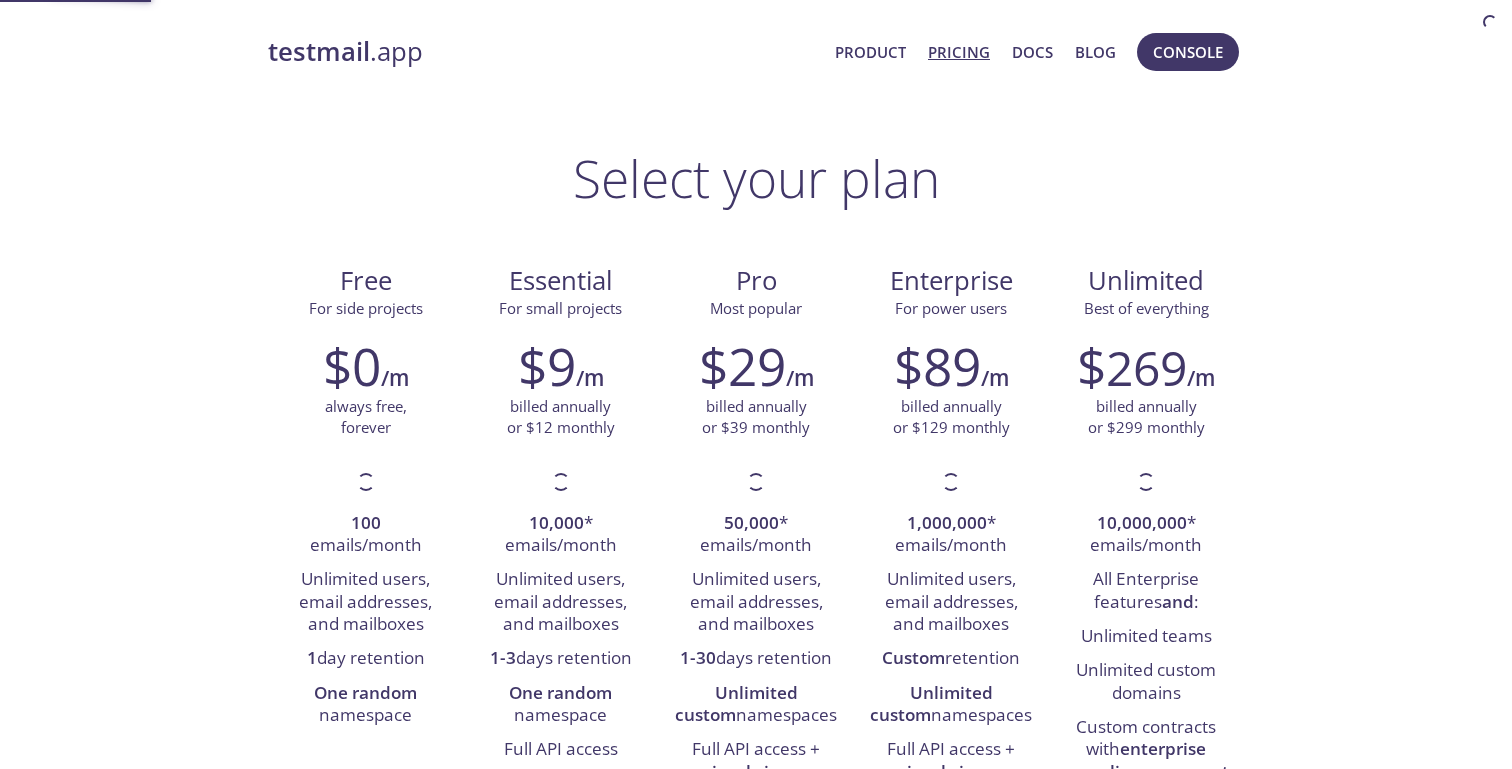 scroll, scrollTop: 0, scrollLeft: 0, axis: both 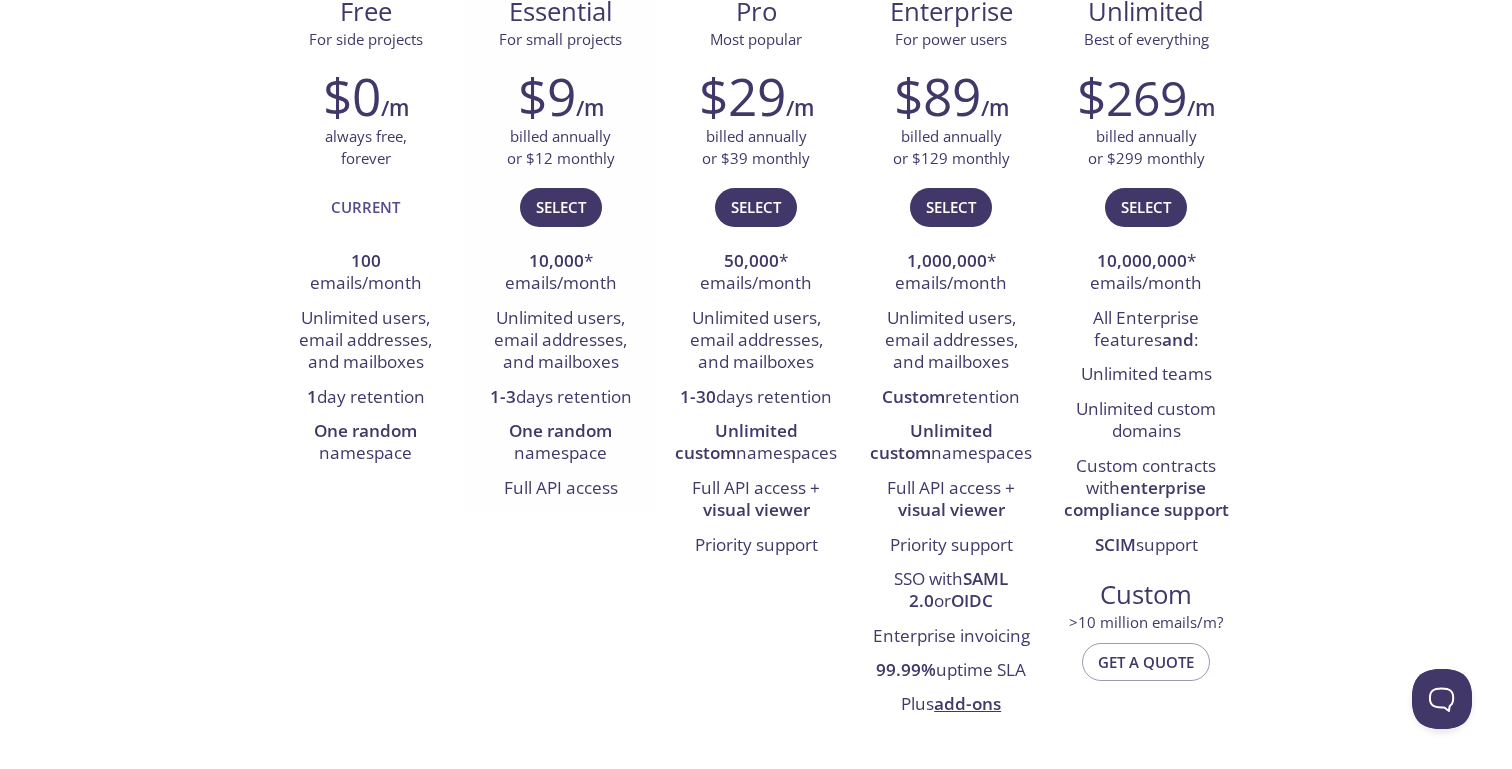 click on "Full API access" at bounding box center (560, 489) 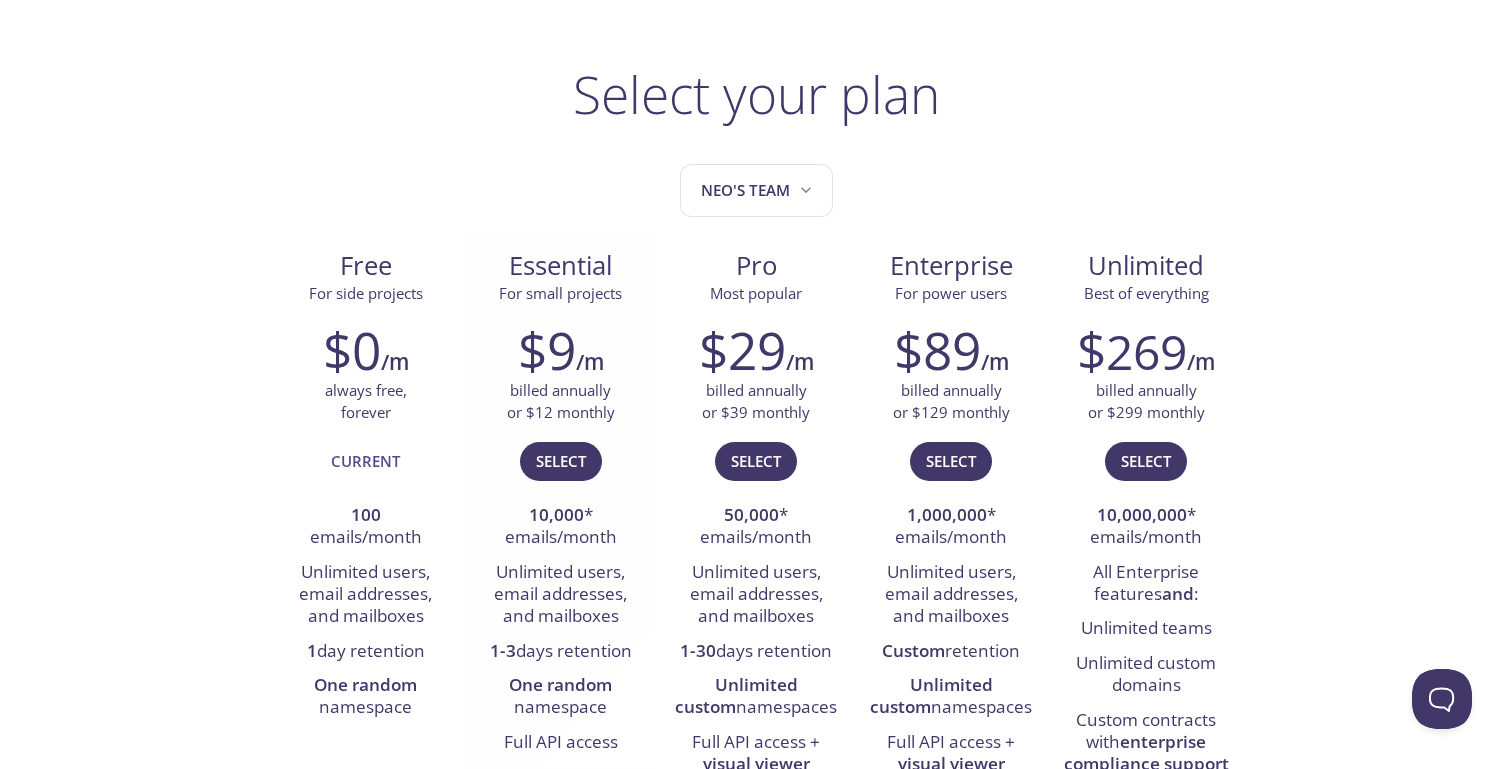 scroll, scrollTop: 0, scrollLeft: 0, axis: both 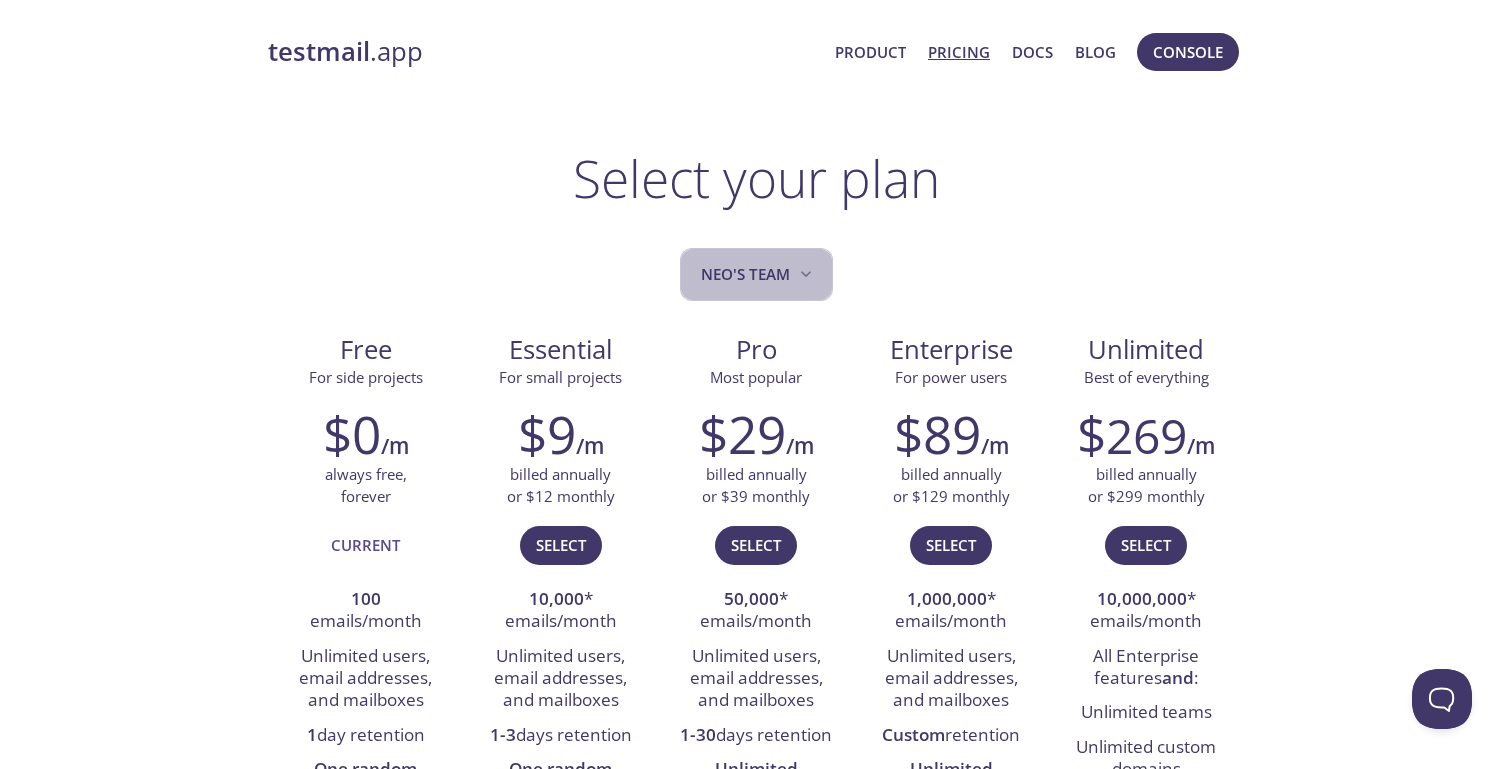 click on "Neo's team" at bounding box center (756, 274) 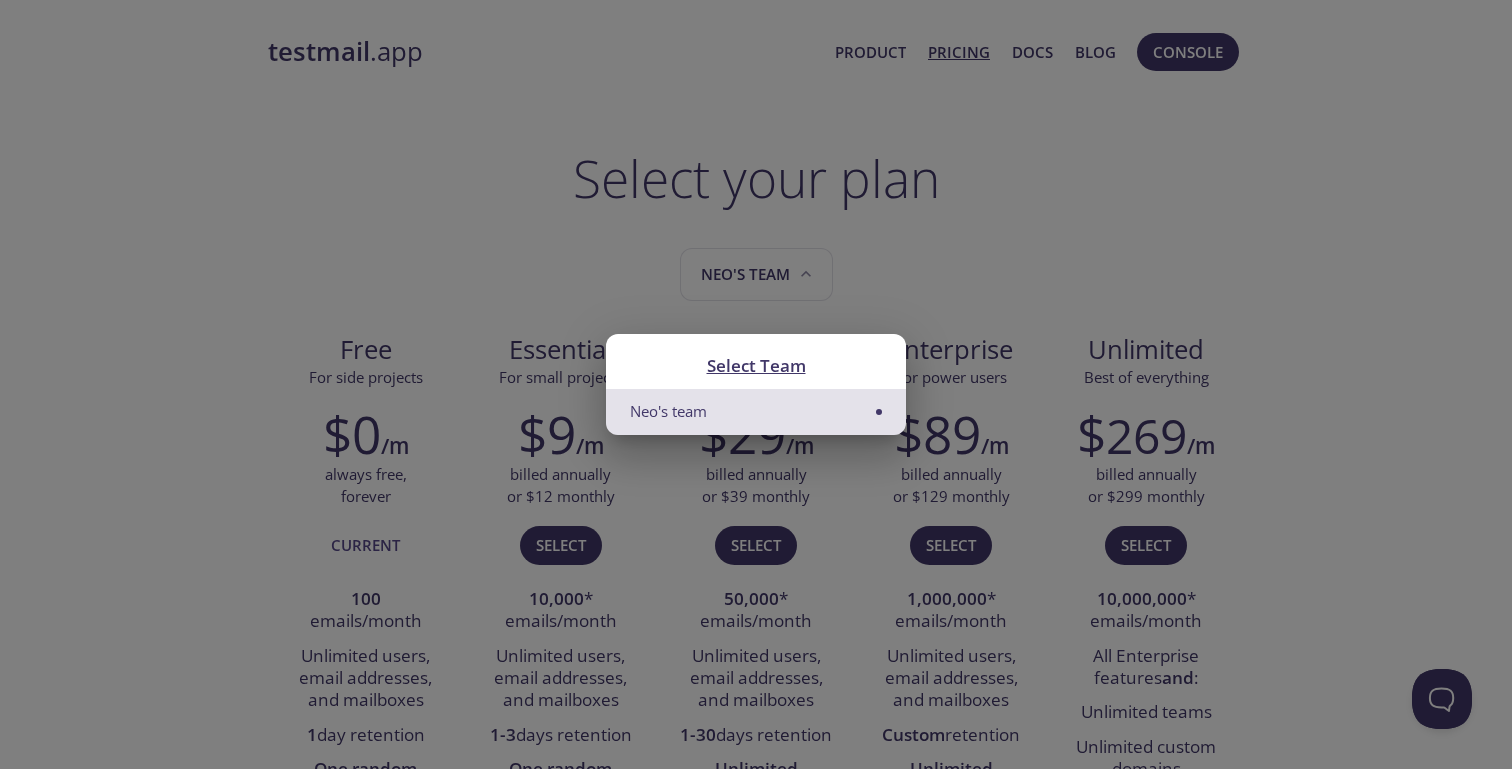 click on "Neo's team" at bounding box center (756, 411) 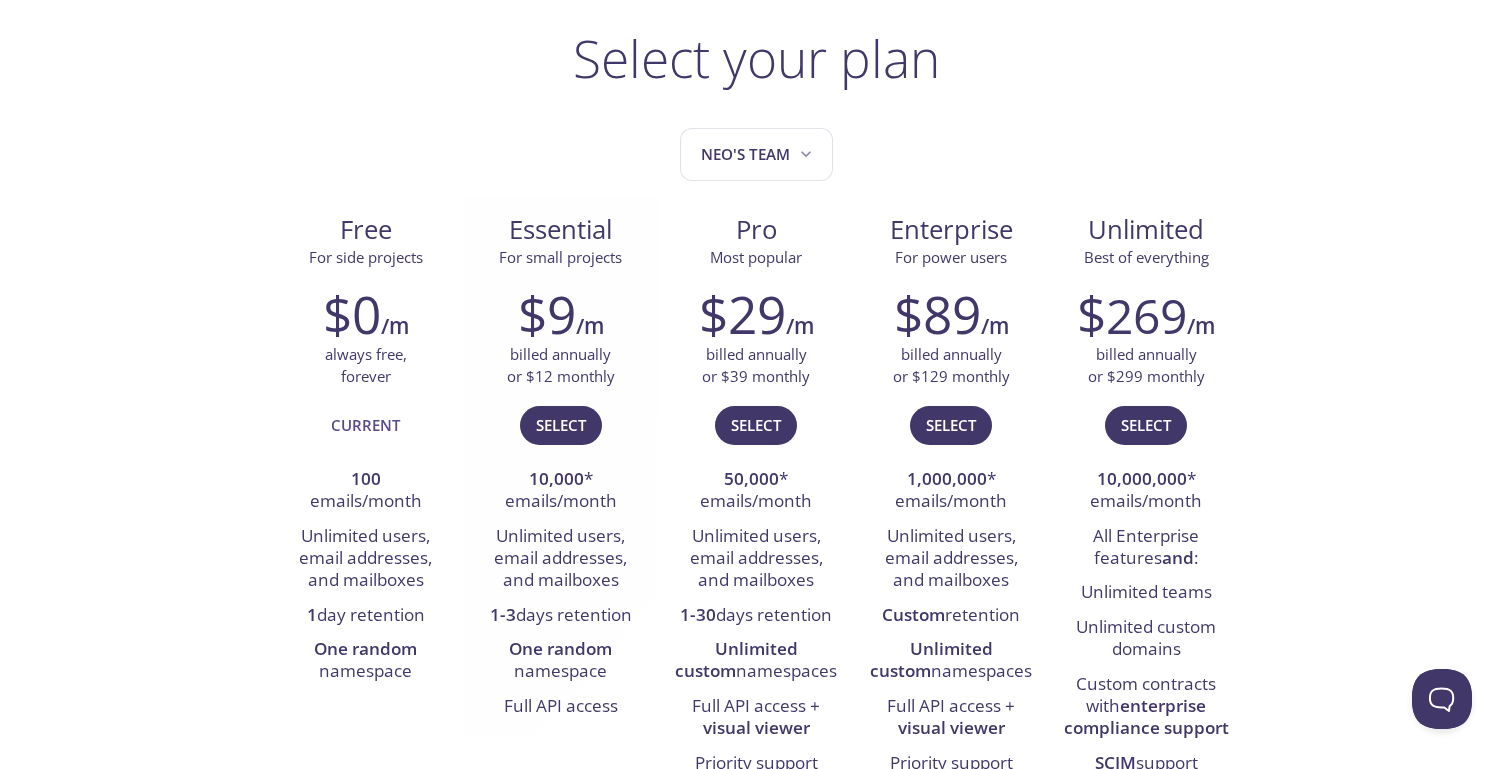 scroll, scrollTop: 127, scrollLeft: 0, axis: vertical 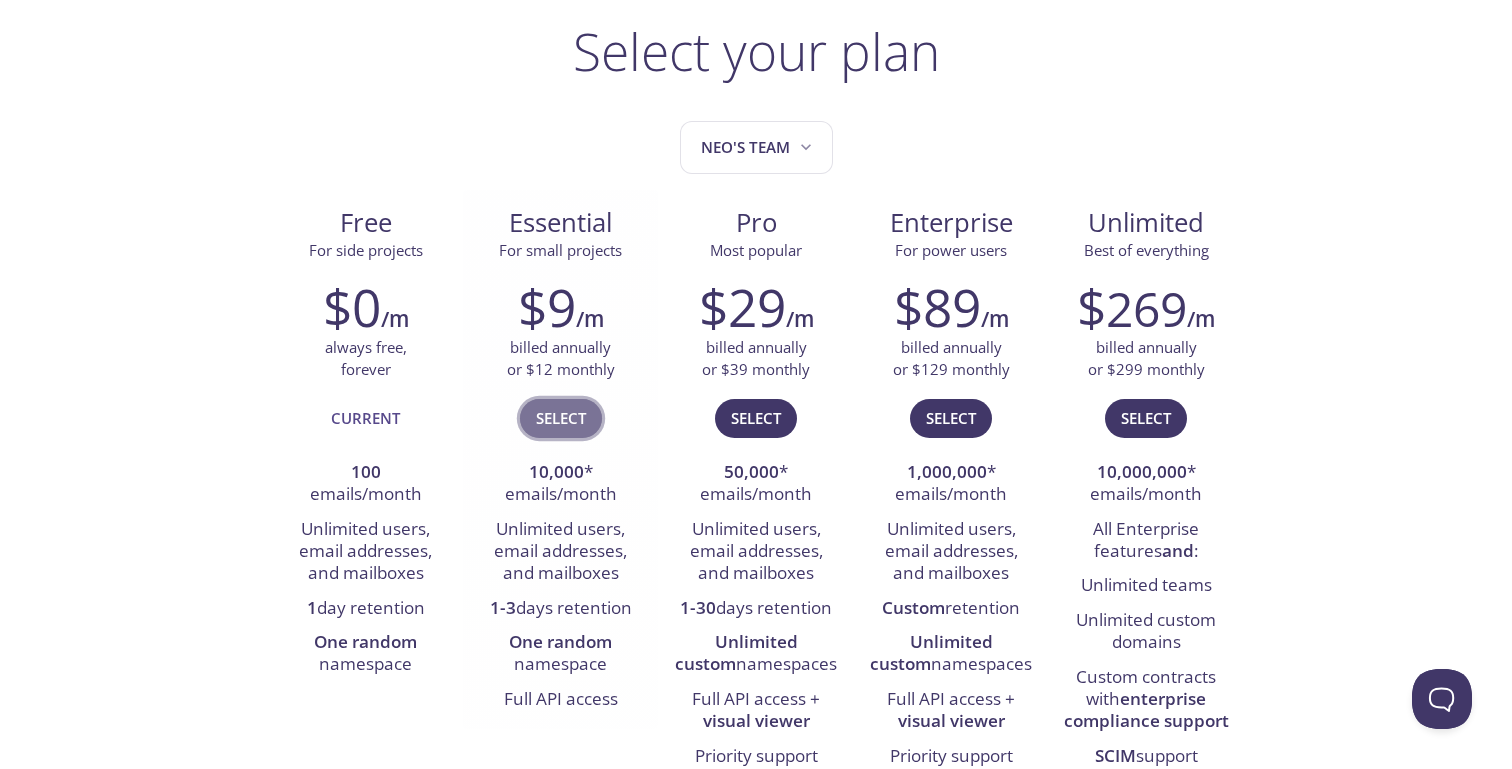 click on "Select" at bounding box center [561, 418] 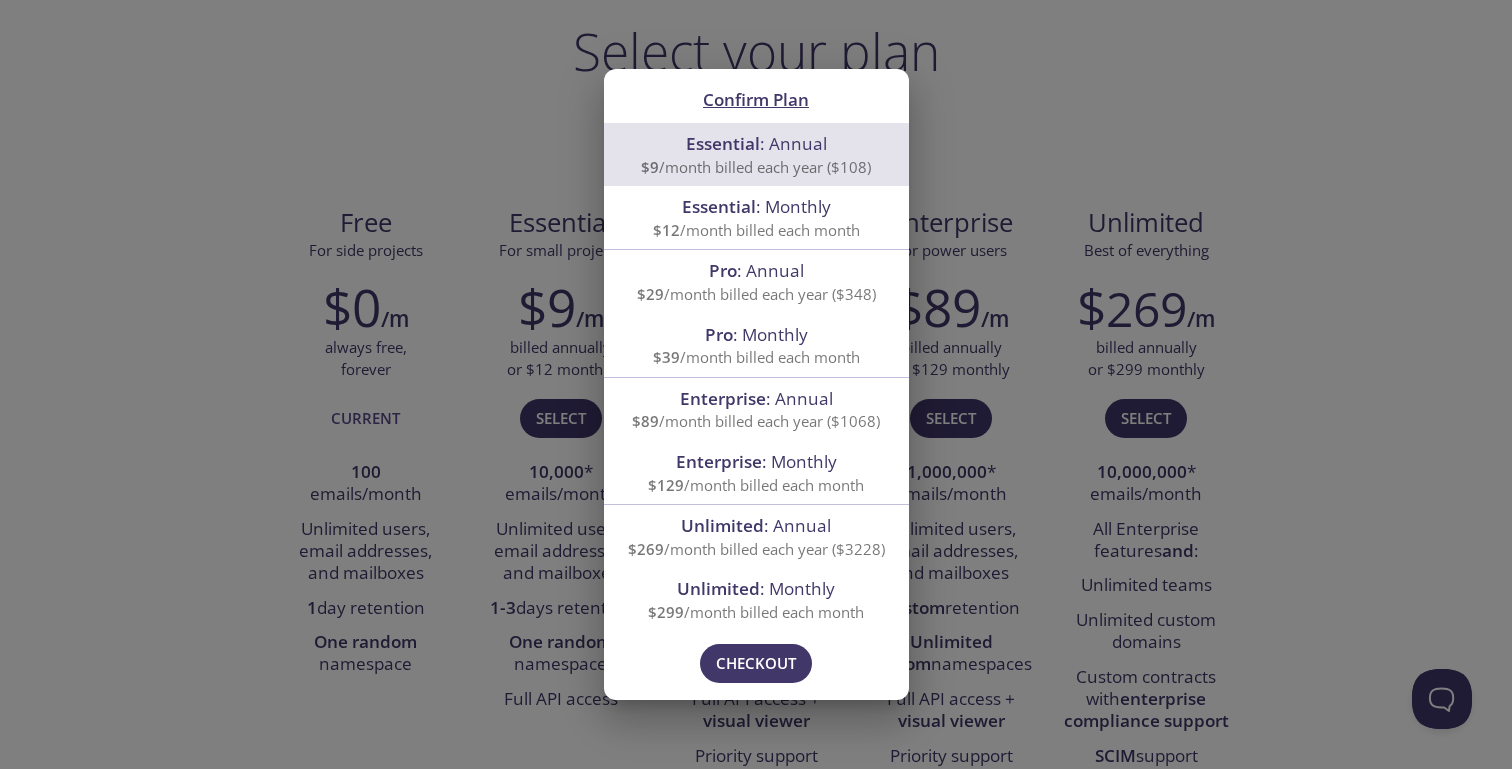 click on "Confirm Plan" at bounding box center [756, 99] 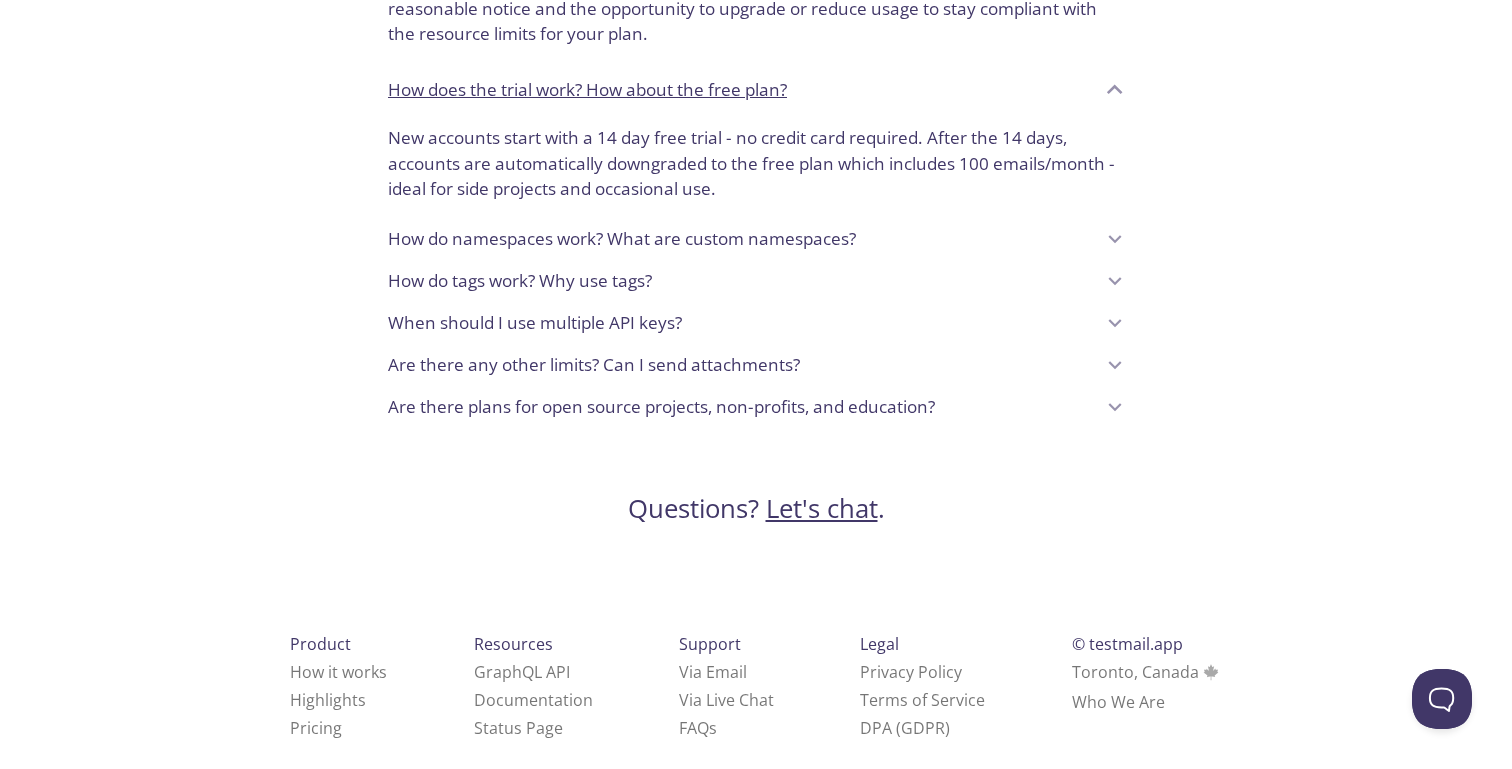 scroll, scrollTop: 1778, scrollLeft: 0, axis: vertical 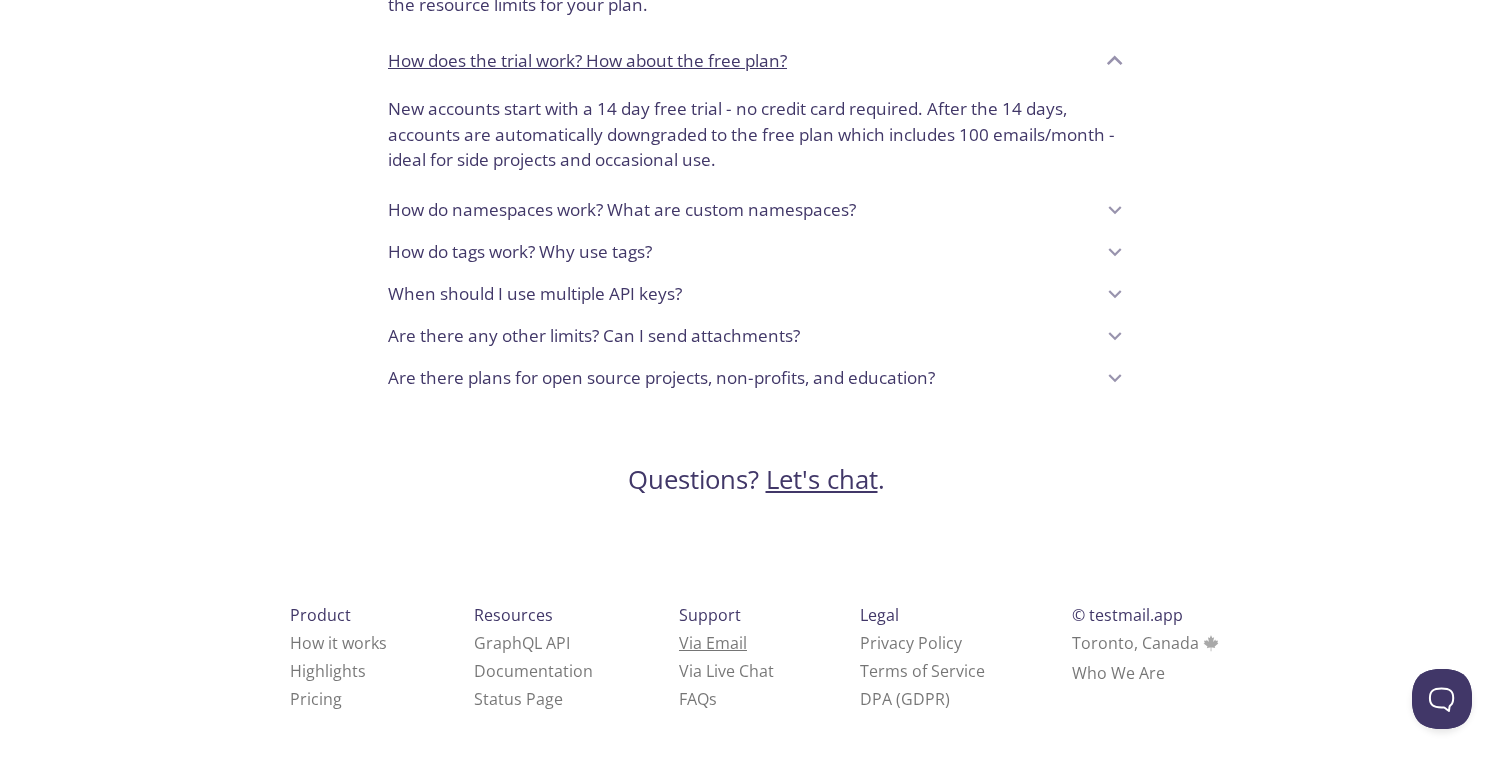 click on "Via Email" at bounding box center [713, 643] 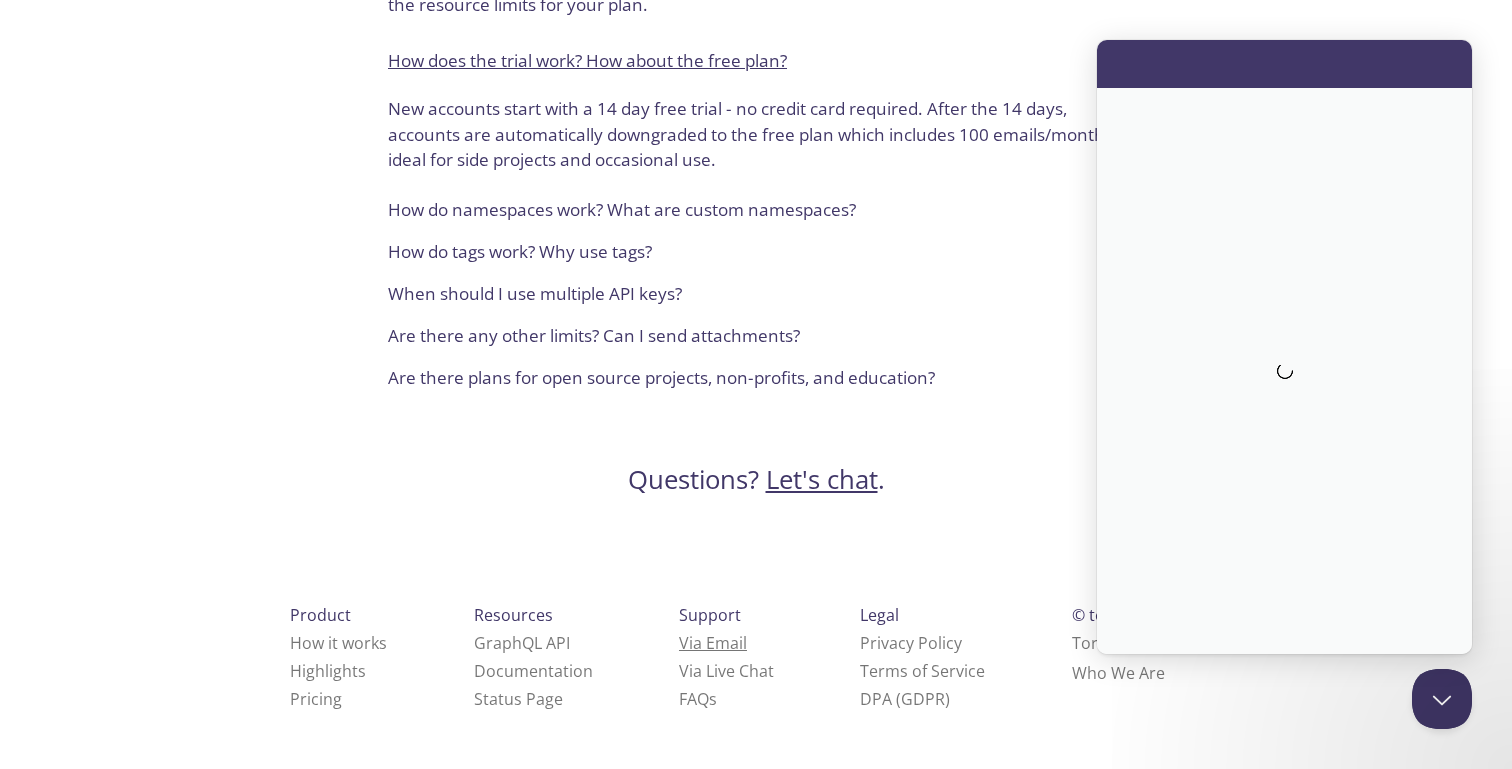 scroll, scrollTop: 0, scrollLeft: 0, axis: both 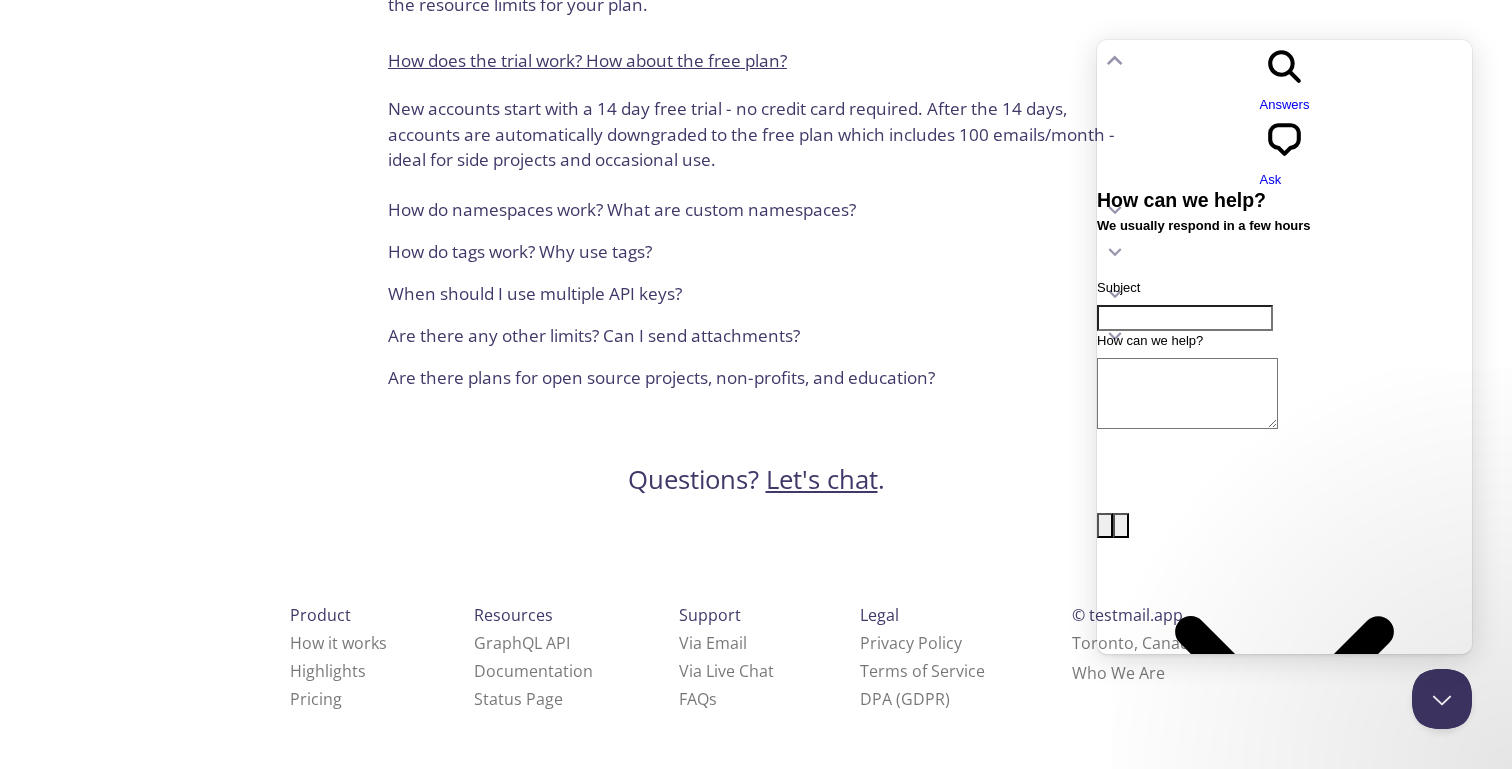 click on "How does the trial work? How about the free plan?" at bounding box center (756, 61) 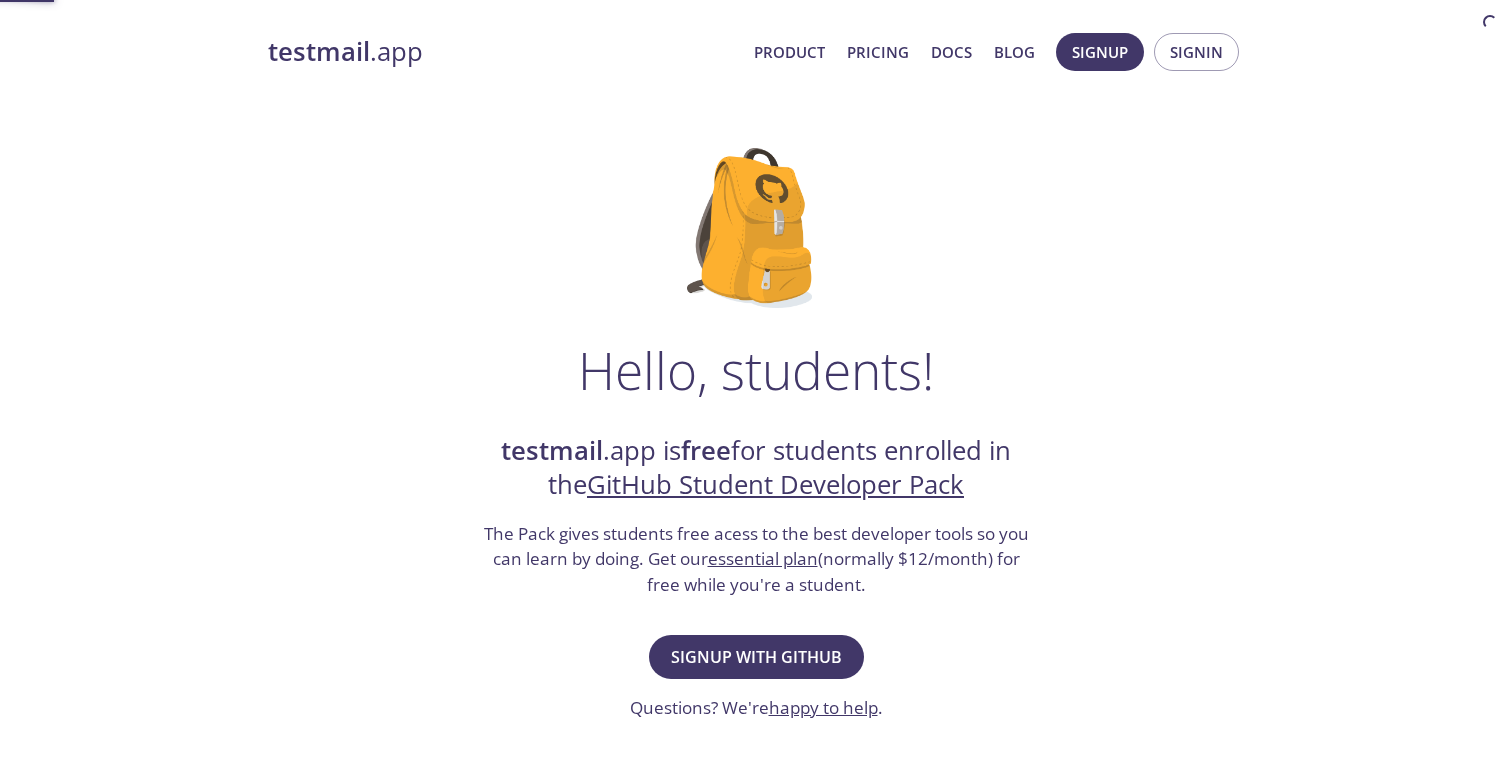 scroll, scrollTop: 0, scrollLeft: 0, axis: both 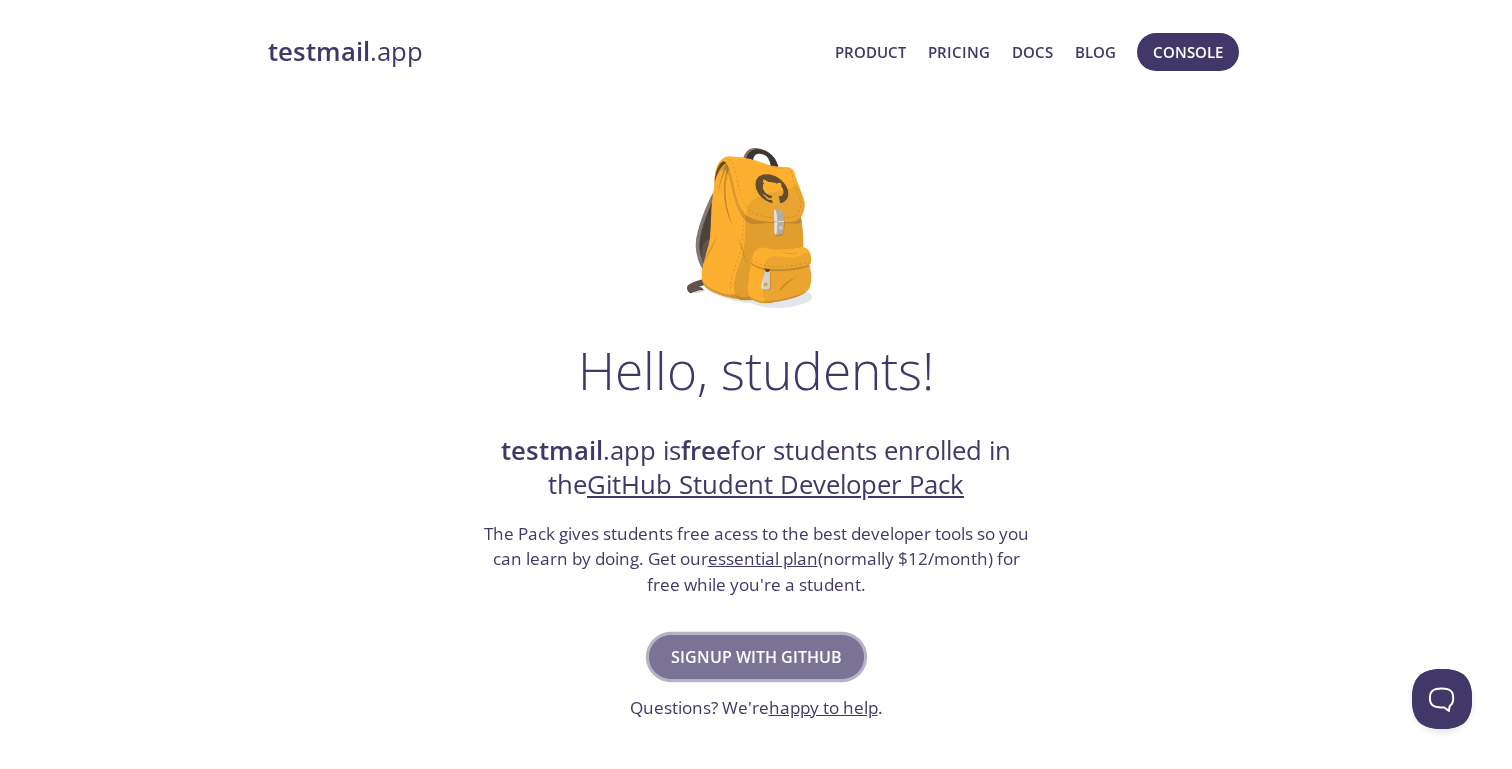 click on "Signup with GitHub" at bounding box center [756, 657] 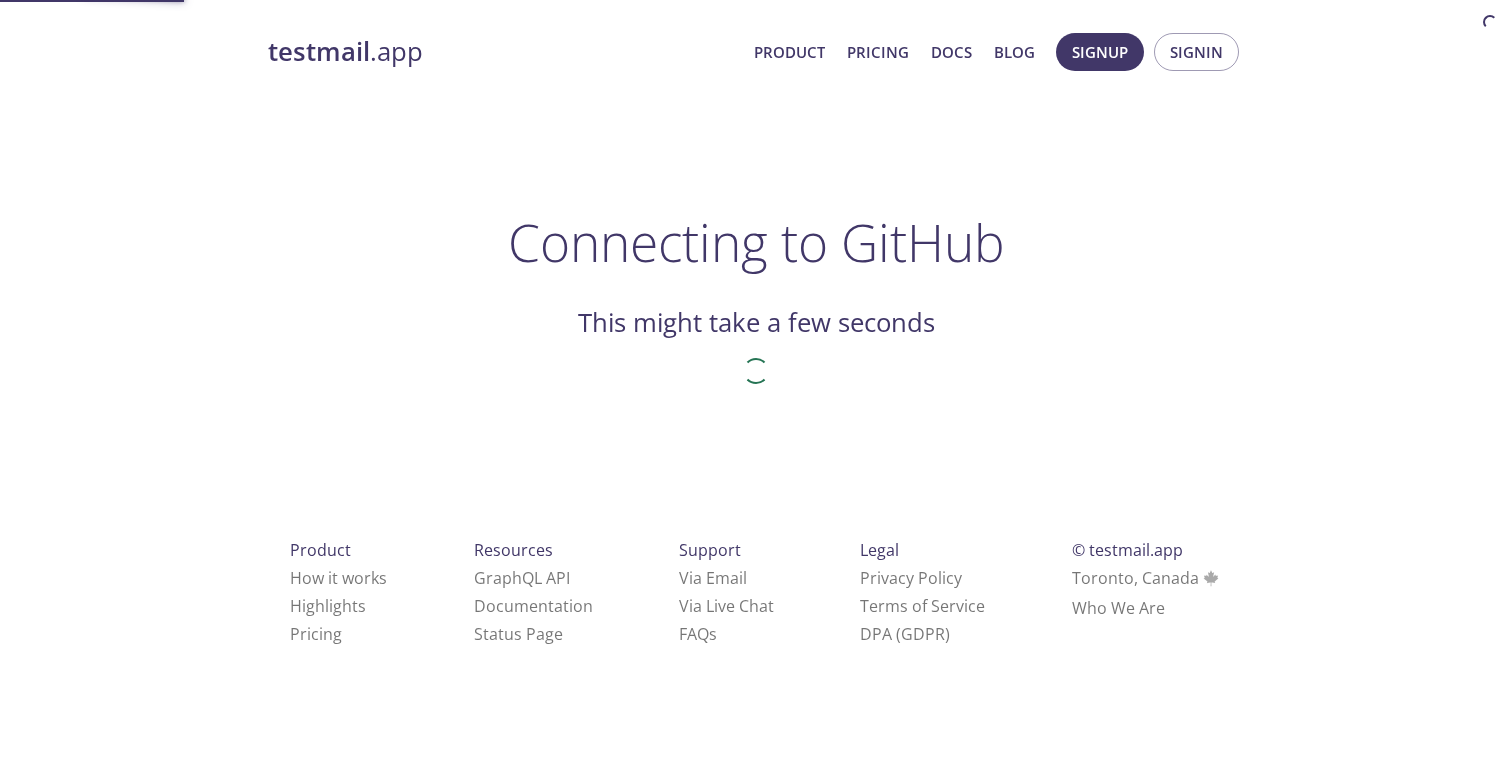 scroll, scrollTop: 0, scrollLeft: 0, axis: both 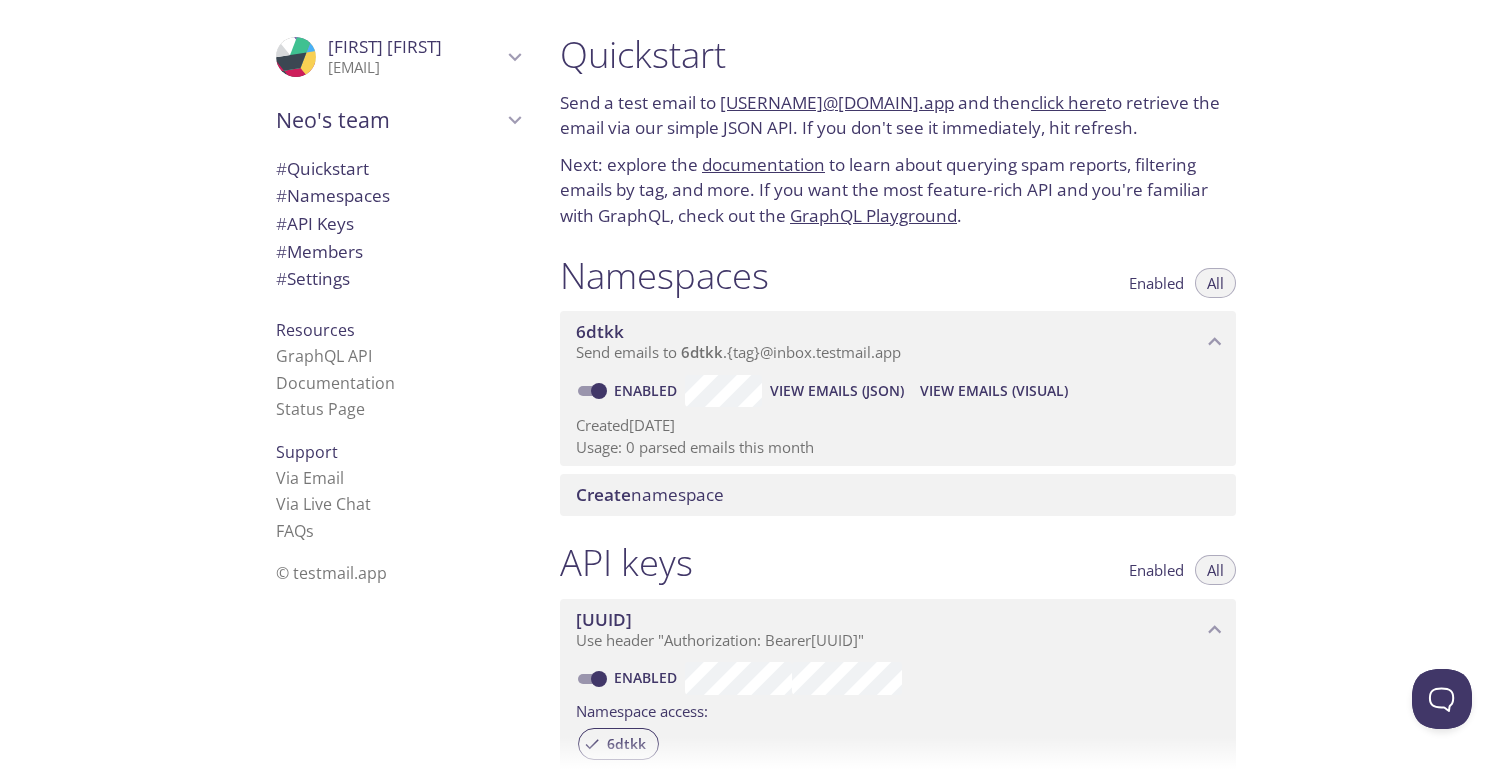 click on ".cls-1 {
fill: #6d5ca8;
}
.cls-2 {
fill: #3fc191;
}
.cls-3 {
fill: #3b4752;
}
.cls-4 {
fill: #ce1e5b;
}
.cls-5 {
fill: #f8d053;
}
.cls-6 {
fill: #48b0f7;
}
.cls-7 {
fill: #d7d9db;
}
ProfilePic Neo   Leo 1118099@atitus.edu.br User Settings Signout Neo's team Create new team #  Quickstart #  Namespaces #  API Keys #  Members #  Settings Resources GraphQL API Documentation Status Page Support Via Email Via Live Chat FAQ s © testmail.app" at bounding box center (272, 384) 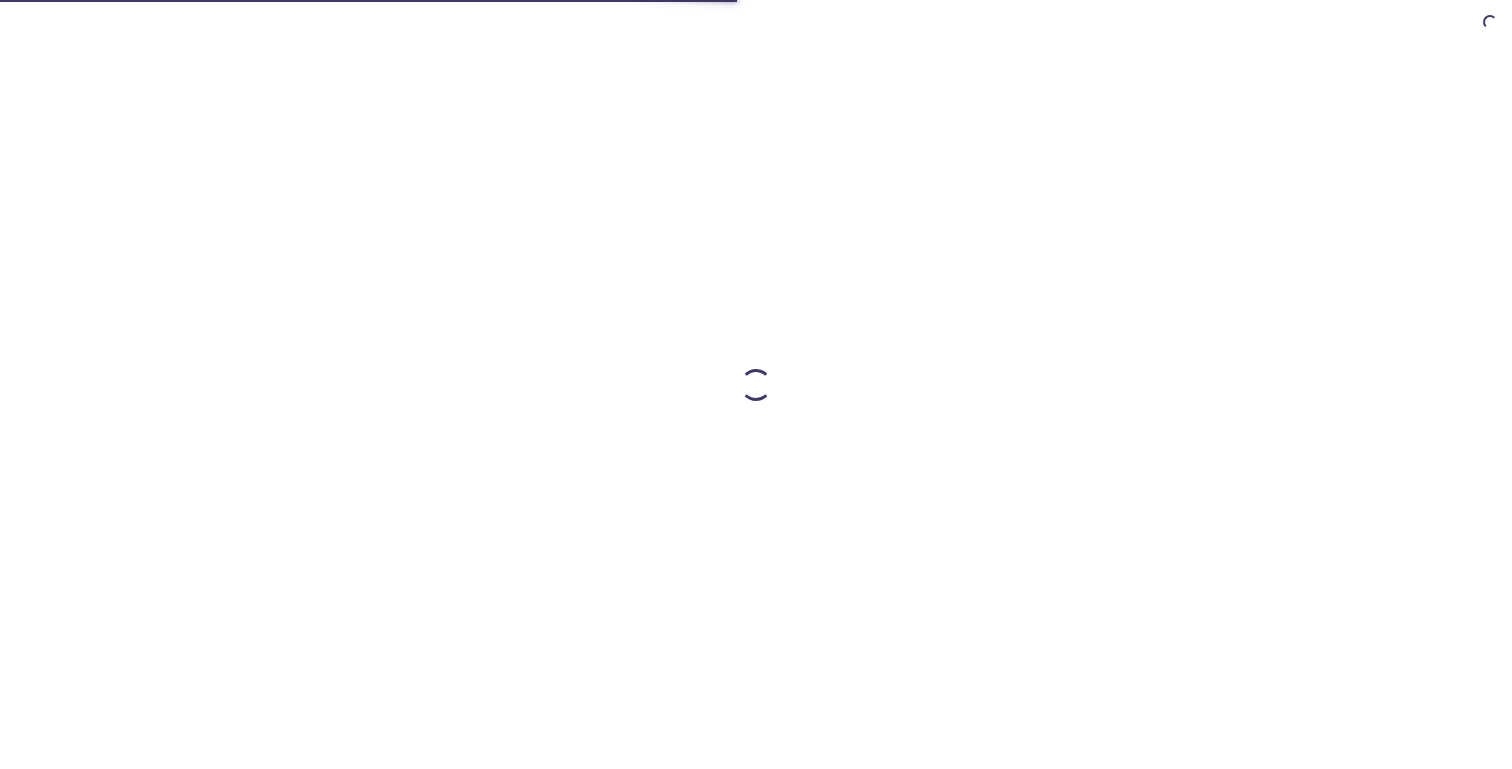 scroll, scrollTop: 0, scrollLeft: 0, axis: both 